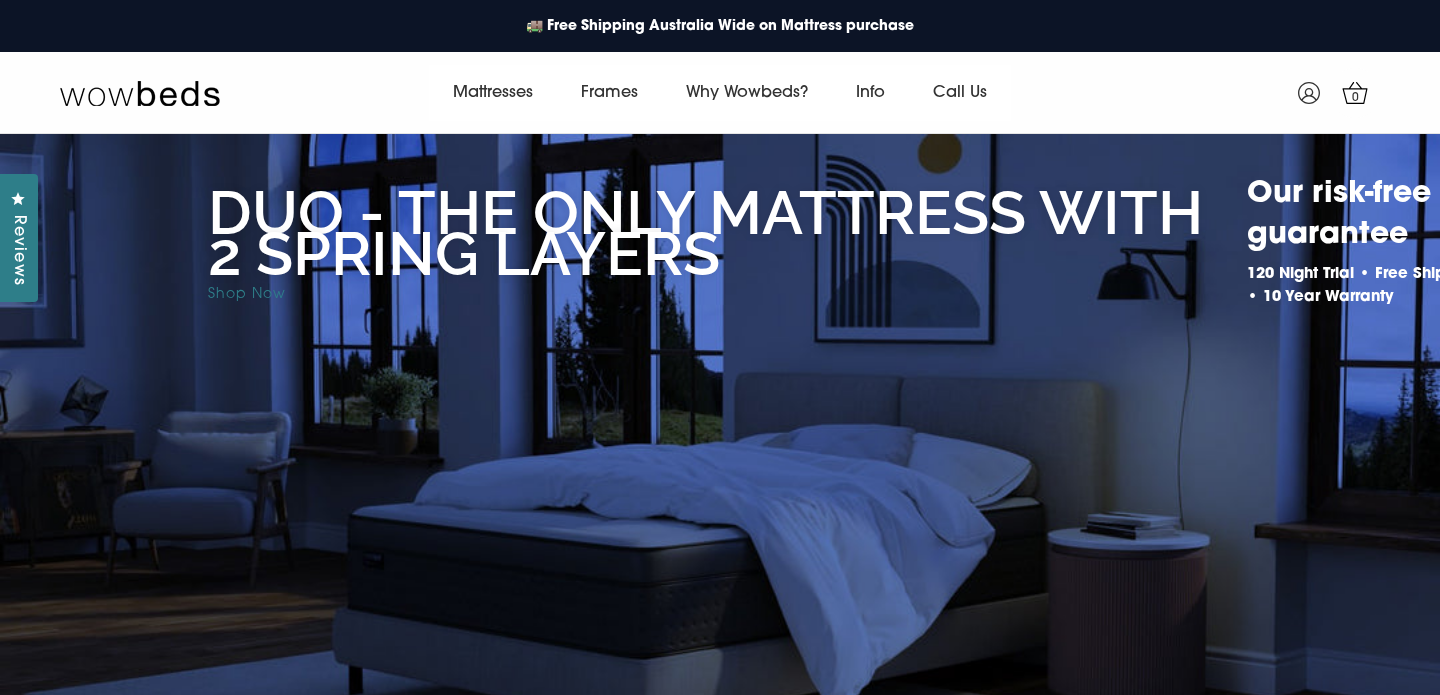 scroll, scrollTop: 22, scrollLeft: 0, axis: vertical 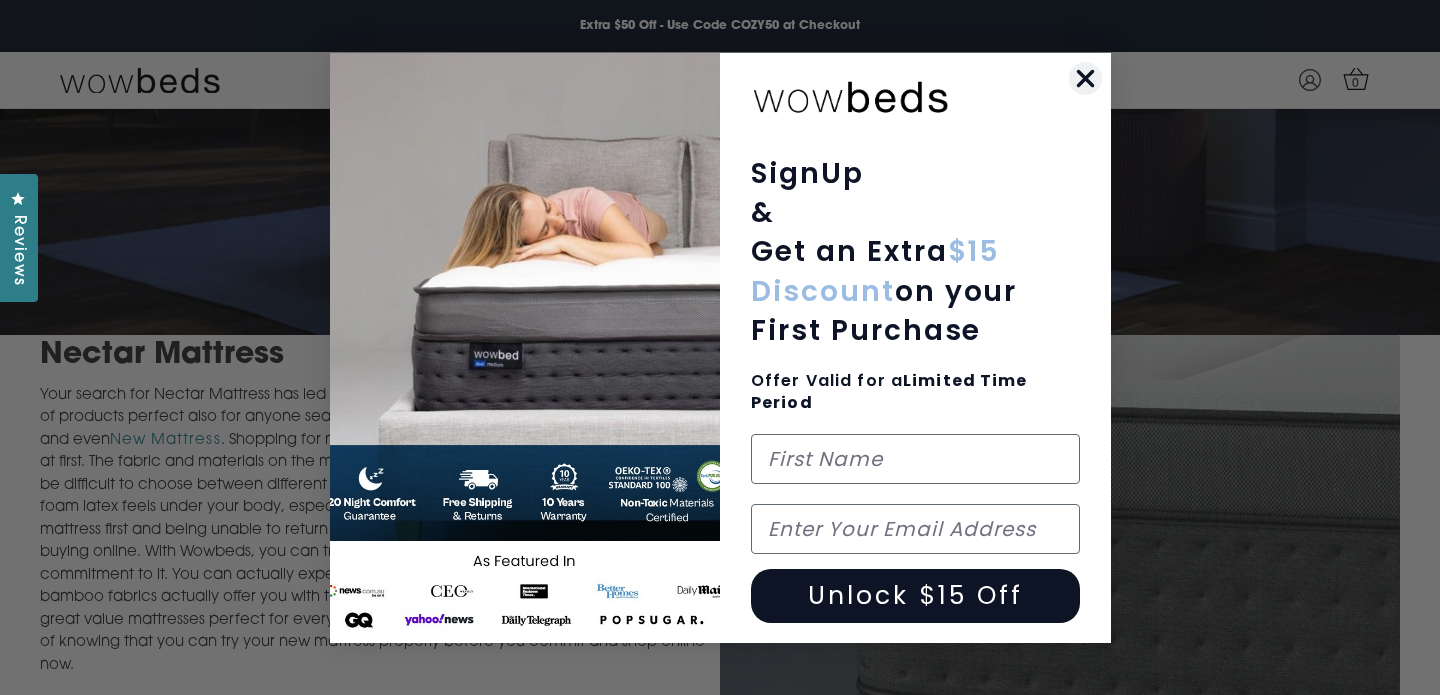click 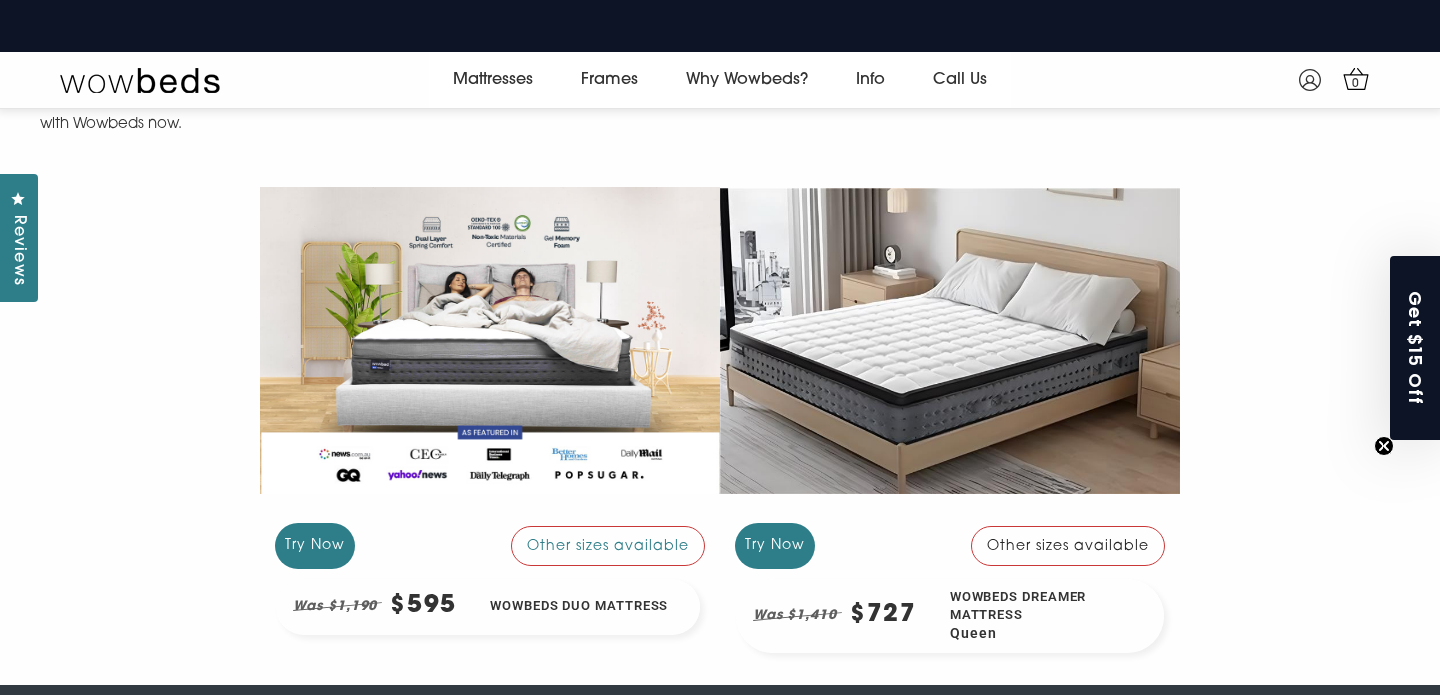 scroll, scrollTop: 1608, scrollLeft: 0, axis: vertical 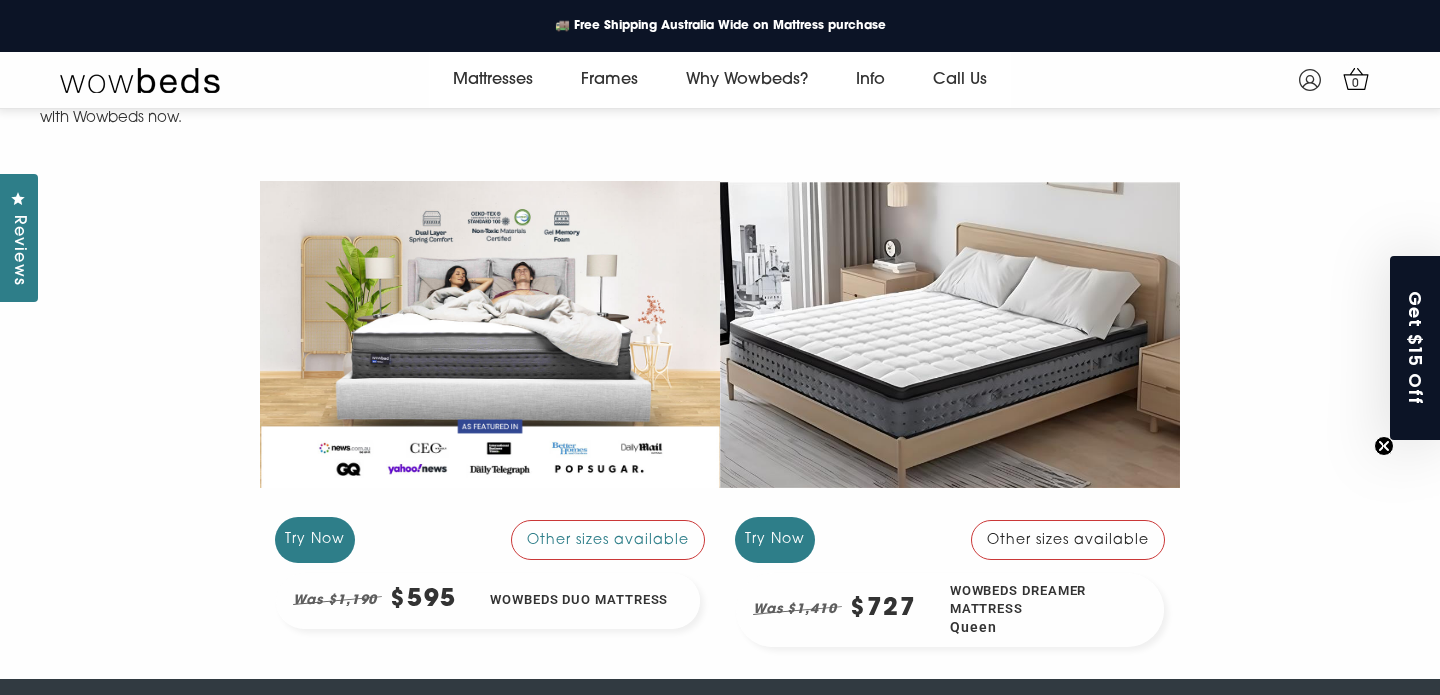 click on "Other sizes available" at bounding box center [1068, 540] 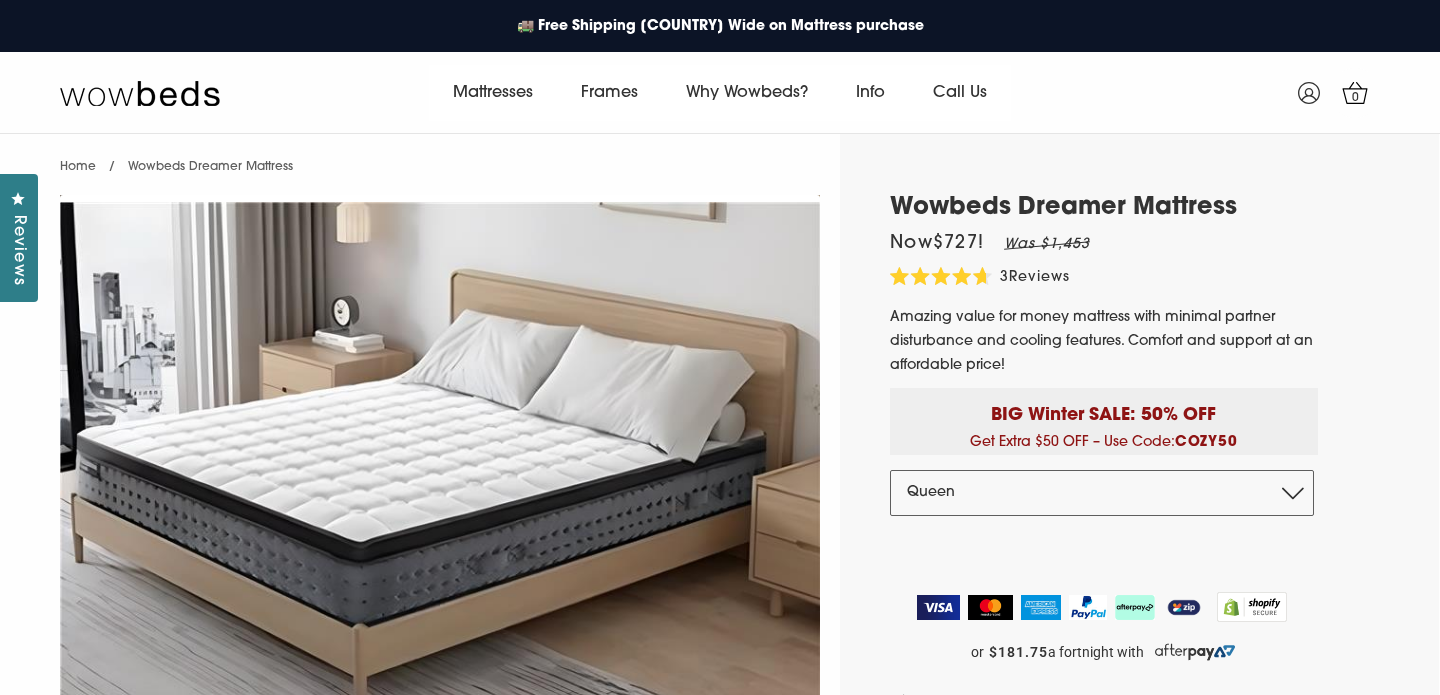 scroll, scrollTop: 28, scrollLeft: 0, axis: vertical 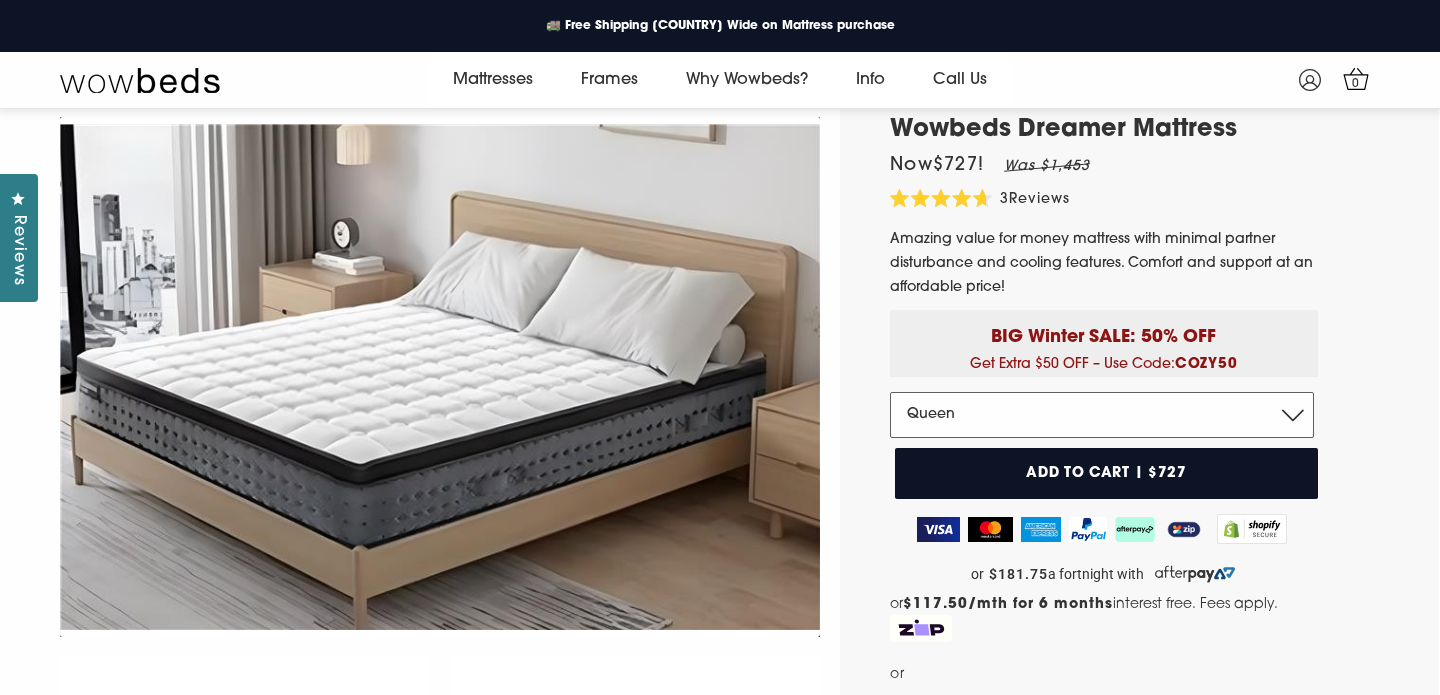 click on "Double Queen King" at bounding box center (1102, 415) 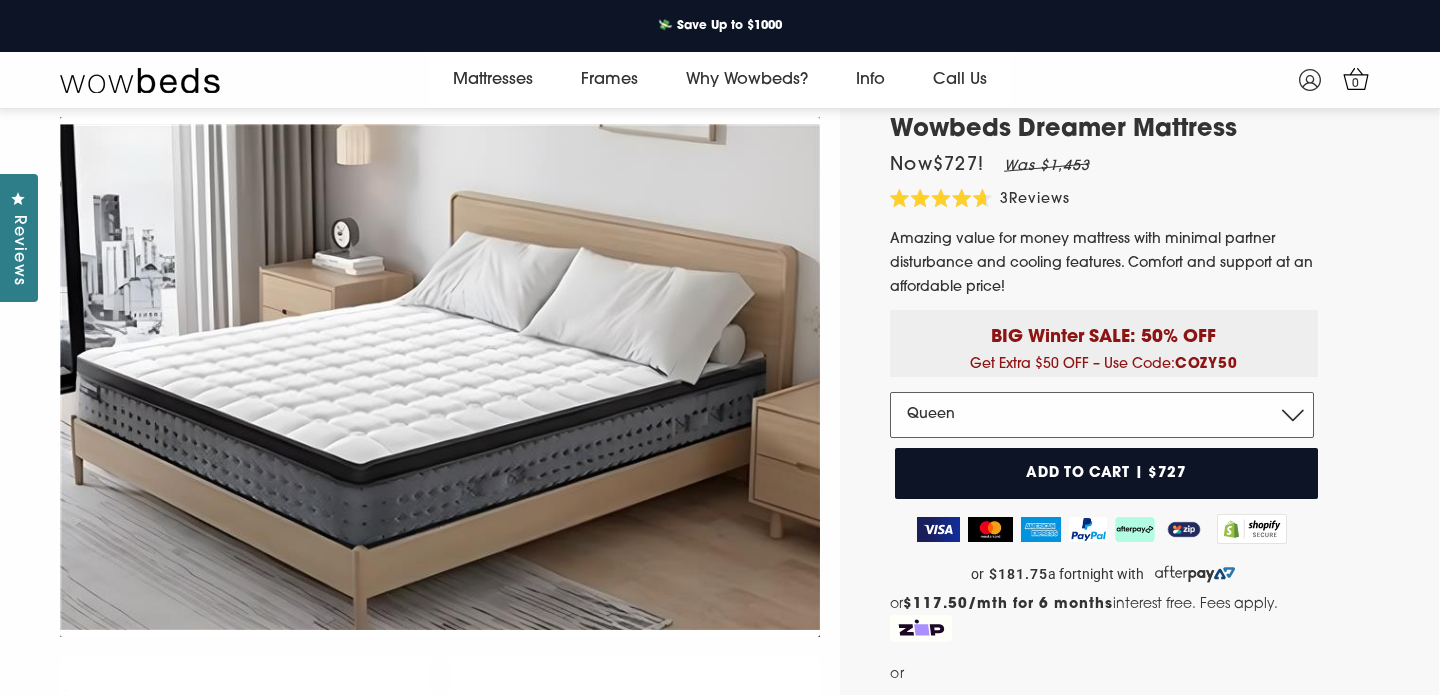 select on "King" 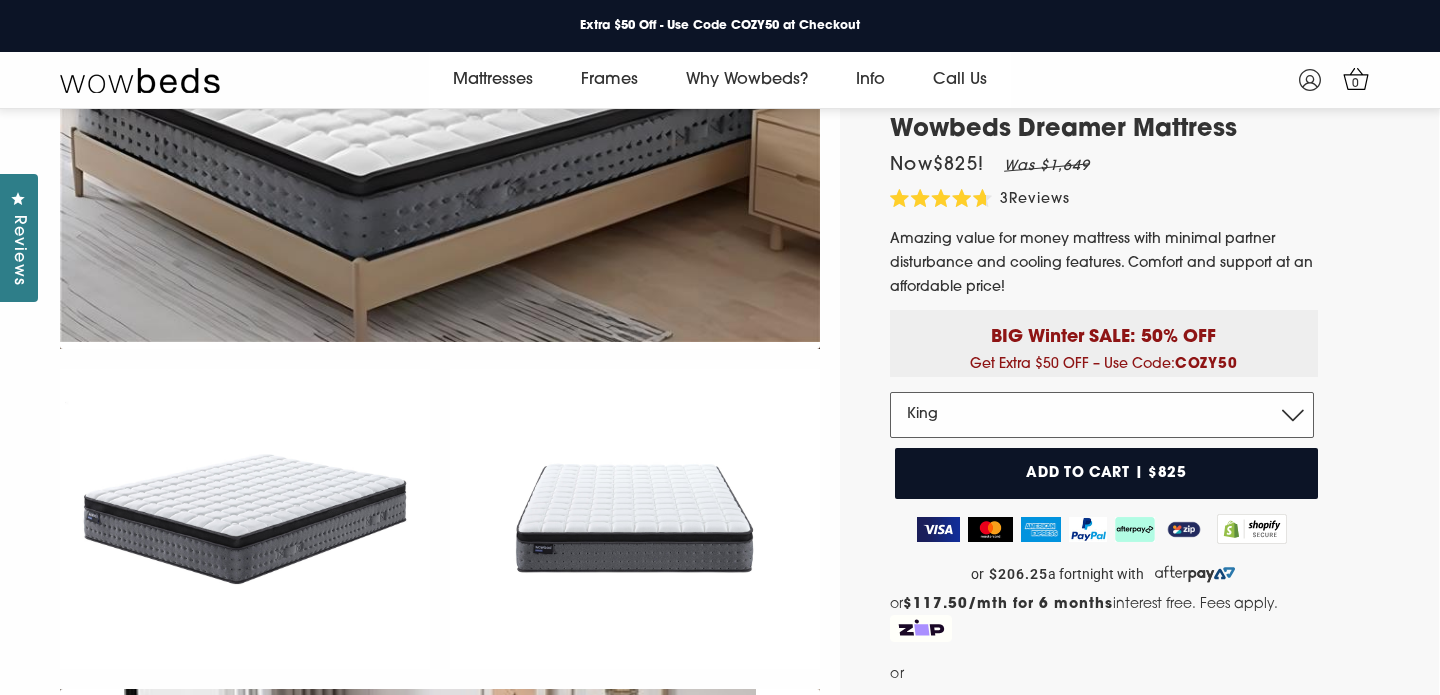scroll, scrollTop: 315, scrollLeft: 0, axis: vertical 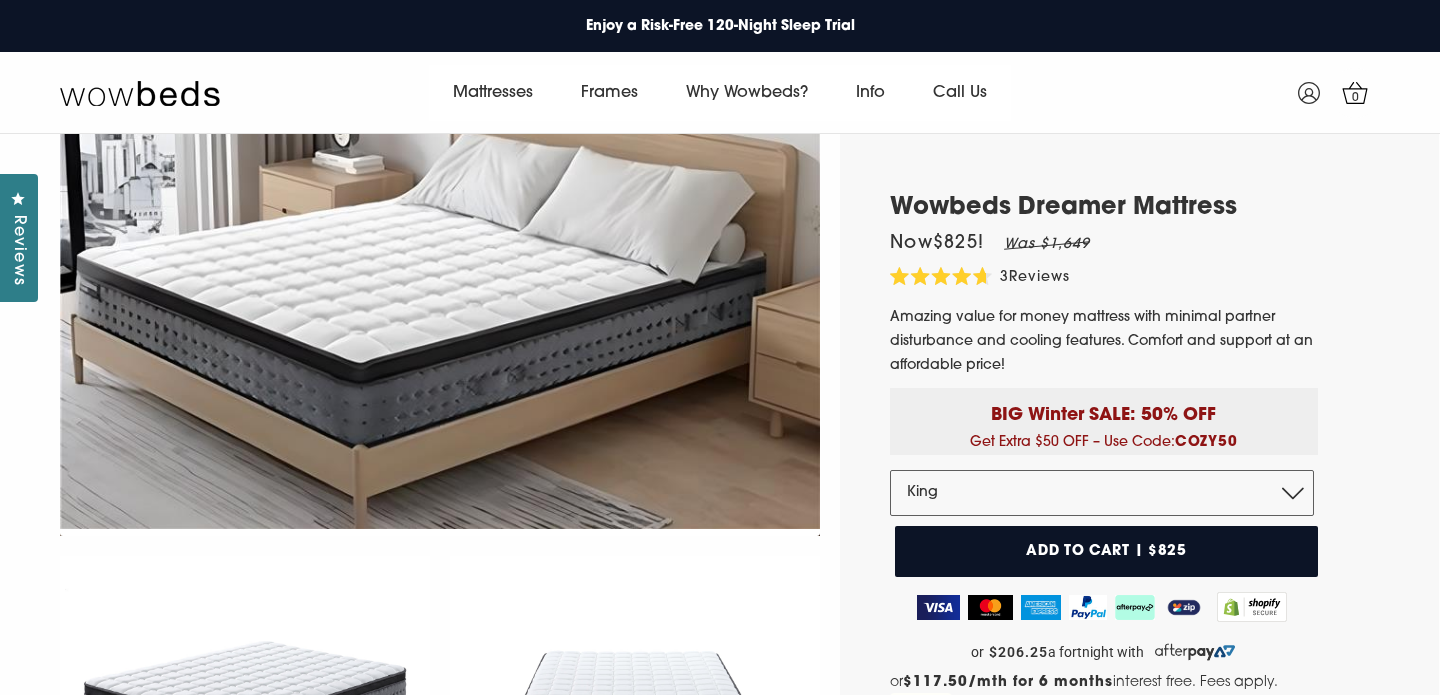 click at bounding box center (440, 276) 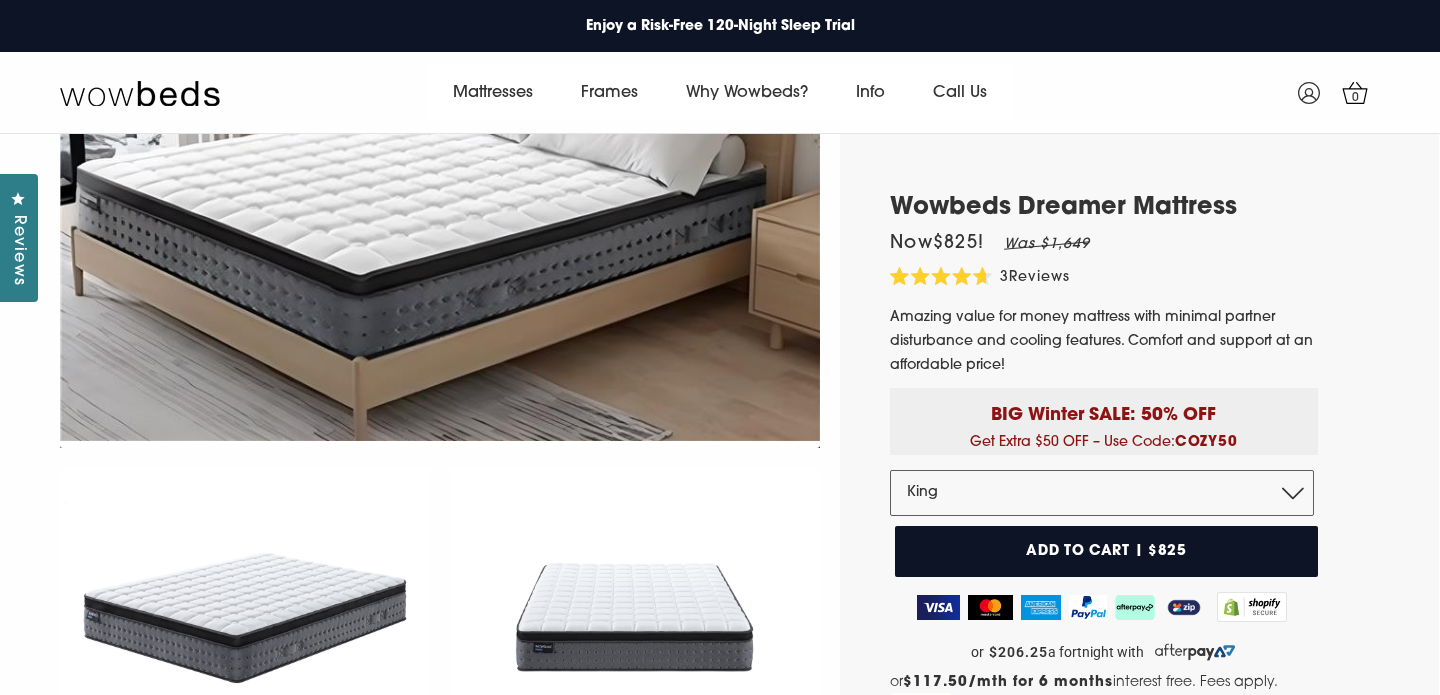 scroll, scrollTop: 315, scrollLeft: 0, axis: vertical 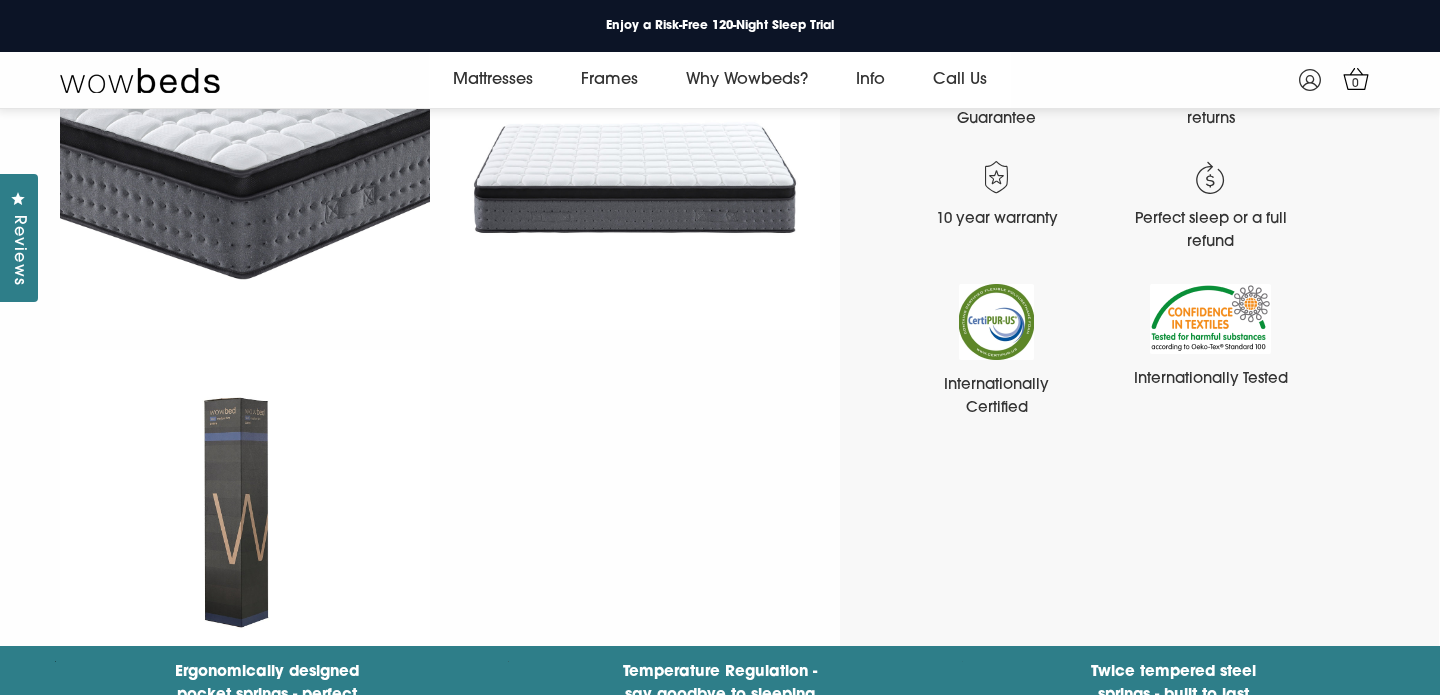 click at bounding box center [440, -1110] 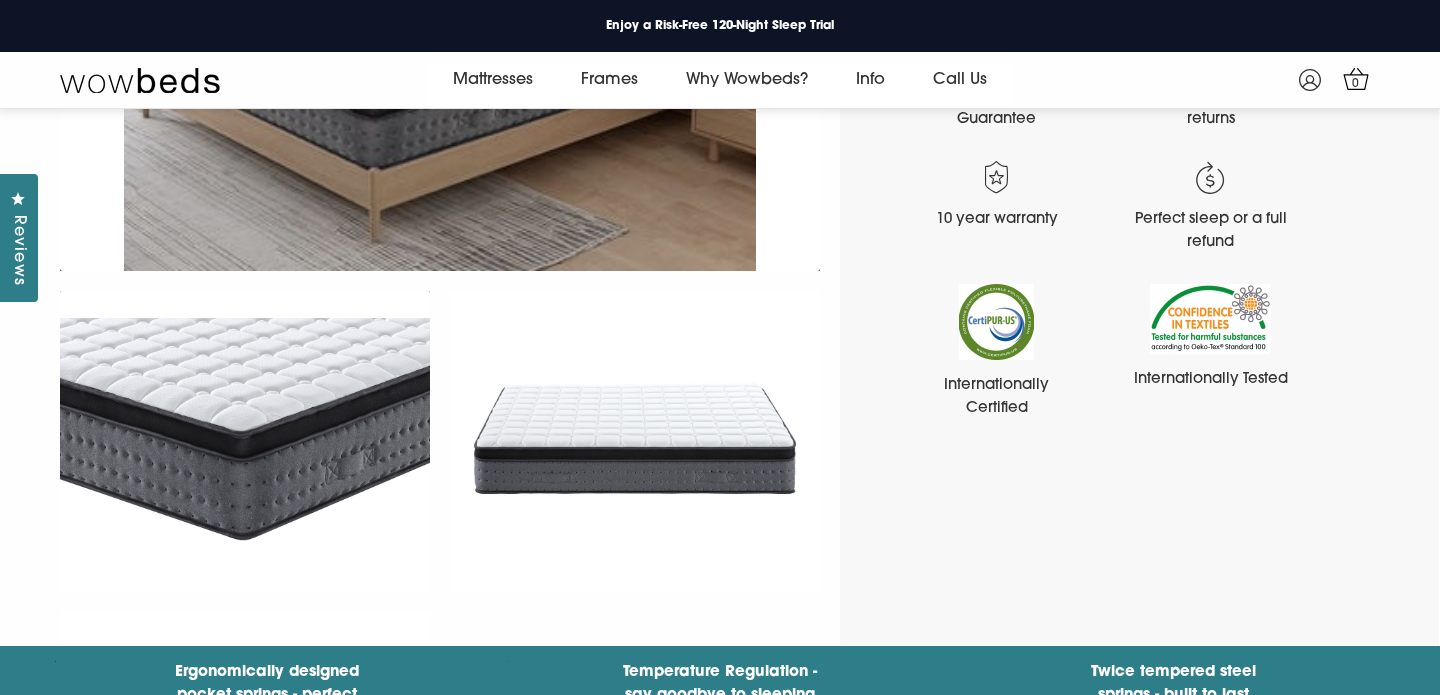 scroll, scrollTop: 40, scrollLeft: 0, axis: vertical 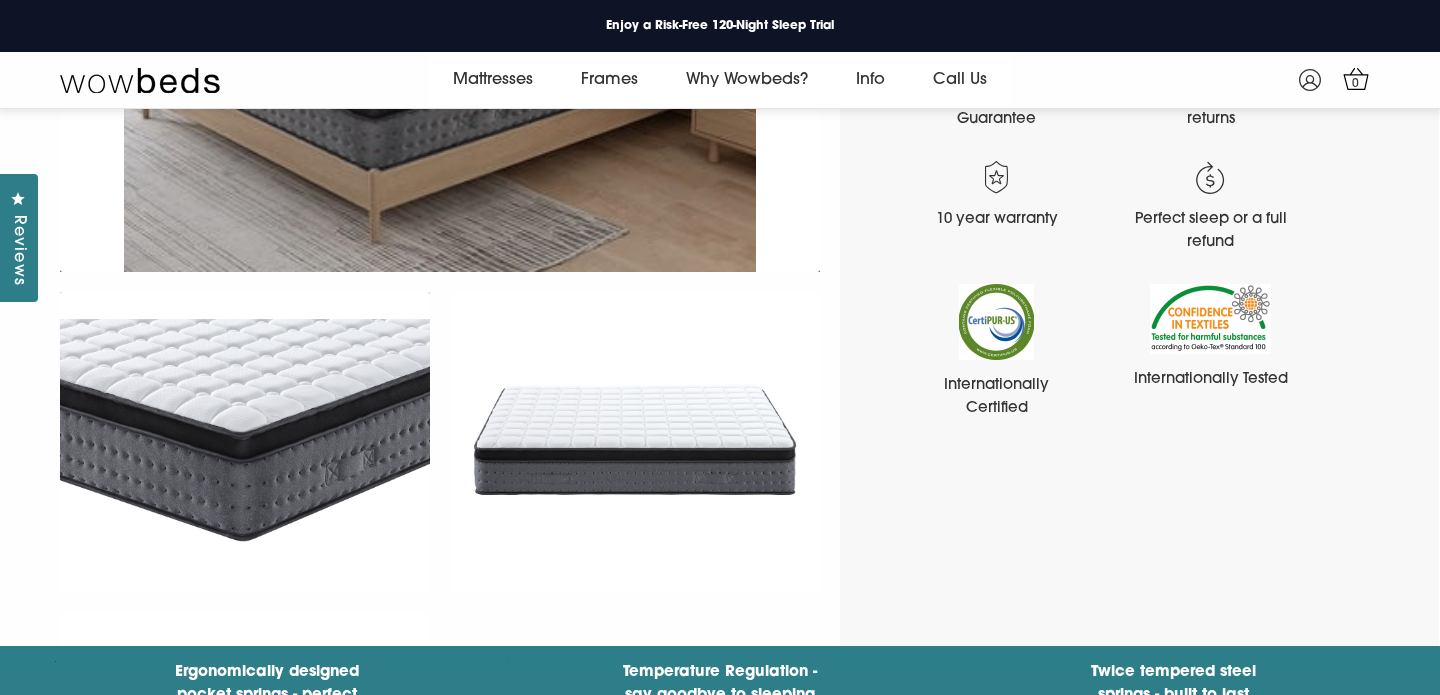 click at bounding box center (440, -848) 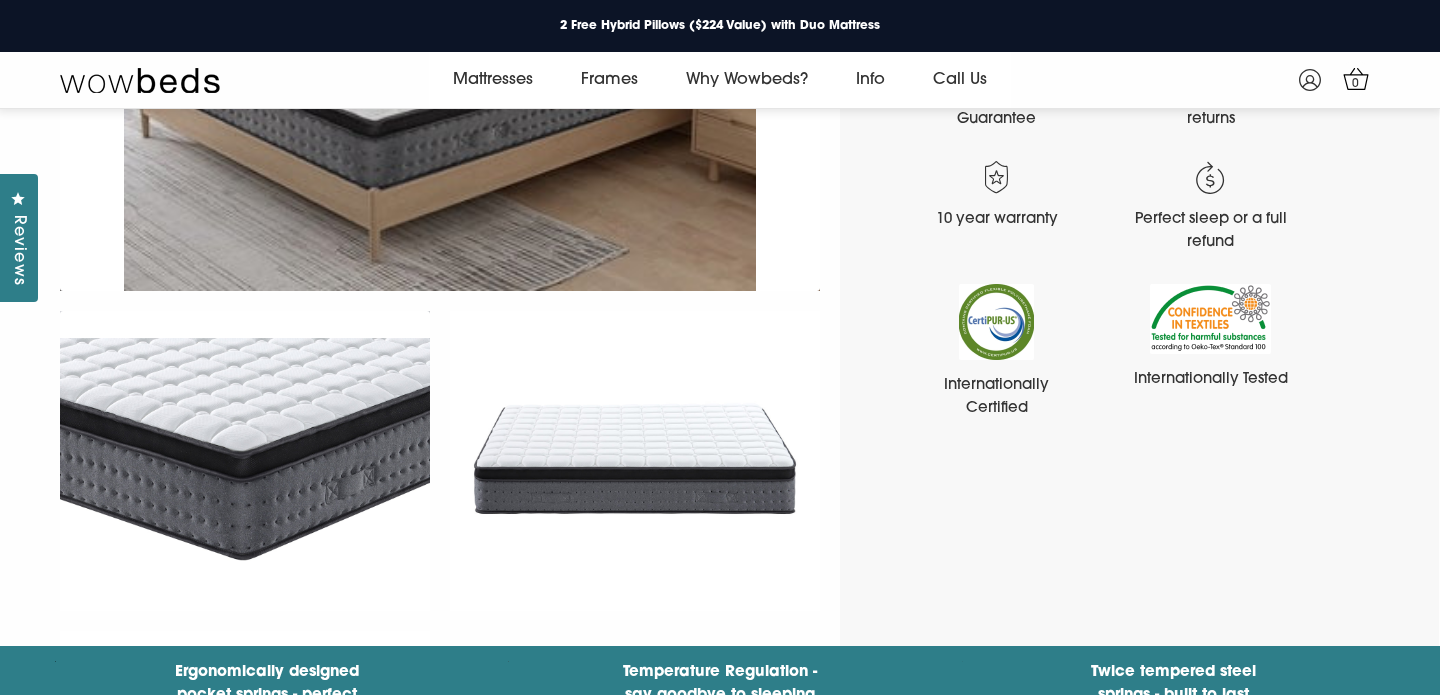 scroll, scrollTop: 0, scrollLeft: 0, axis: both 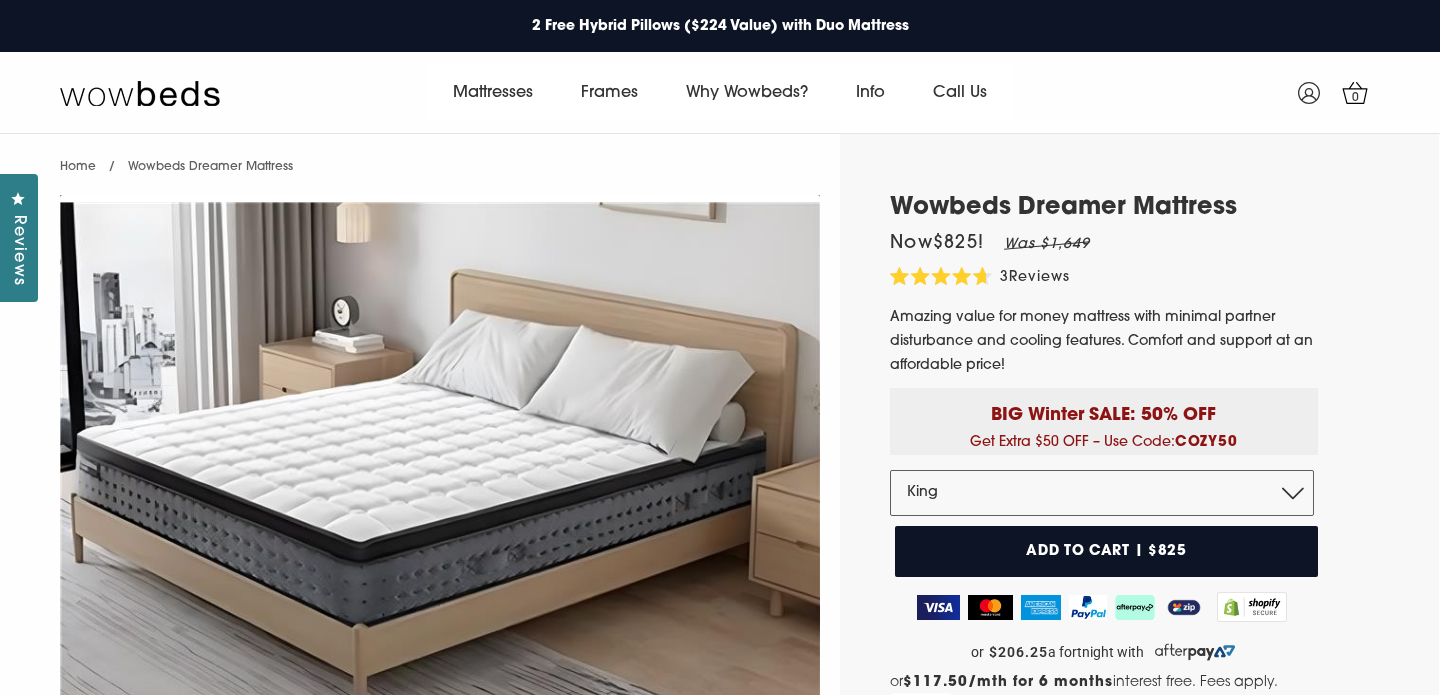 click on "Reviews" at bounding box center [1039, 277] 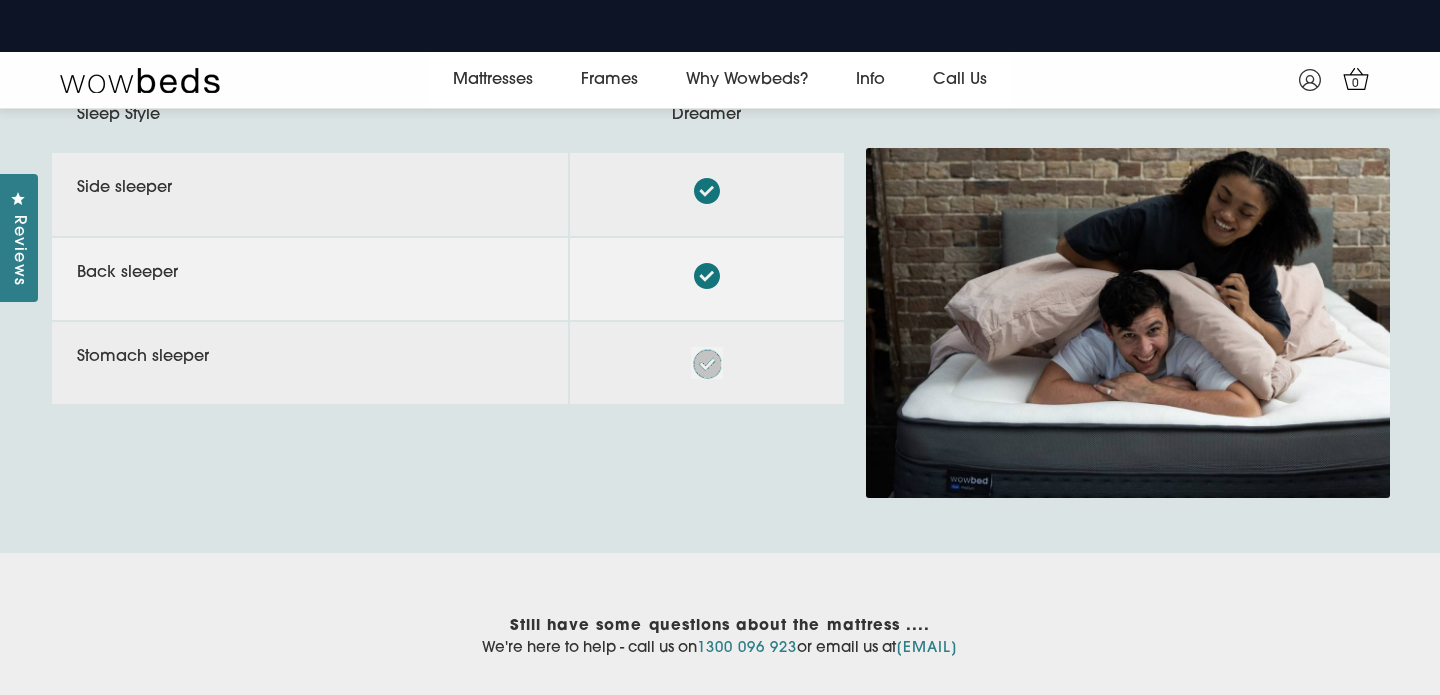 scroll, scrollTop: 6923, scrollLeft: 0, axis: vertical 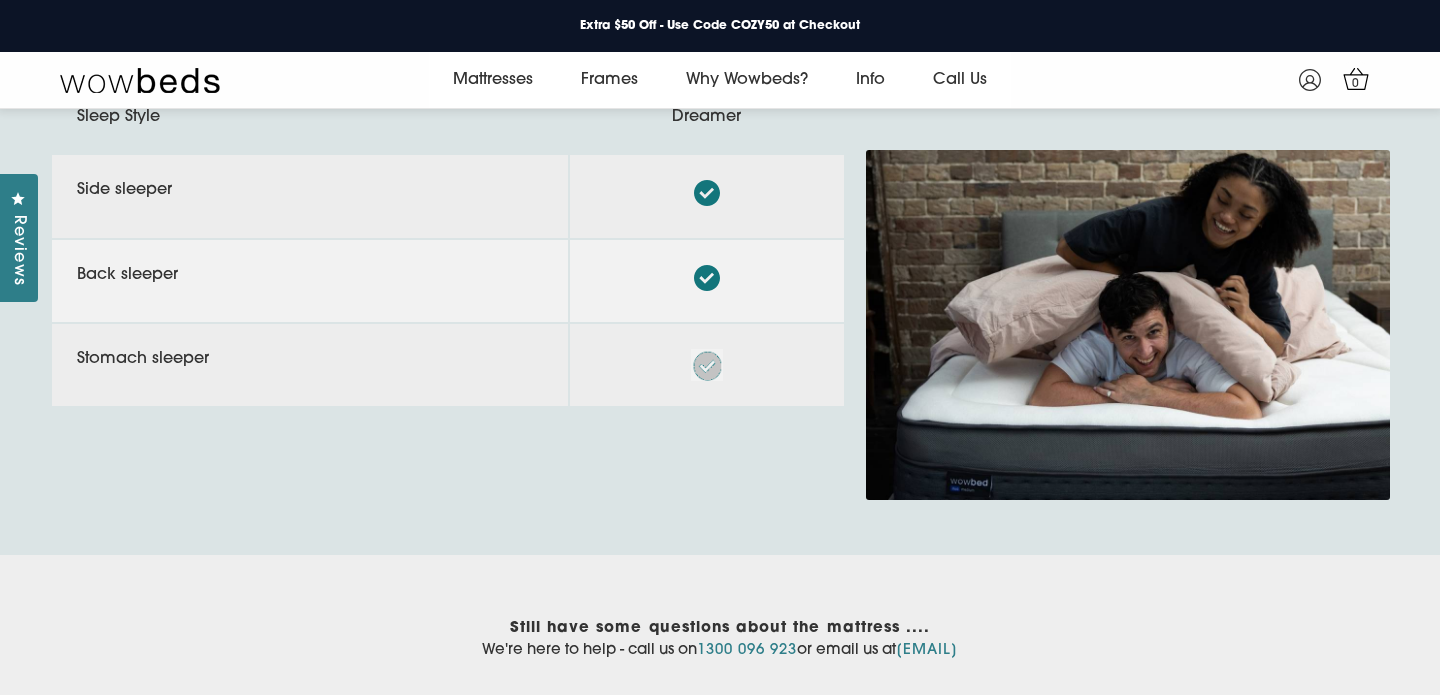 click at bounding box center [707, 364] 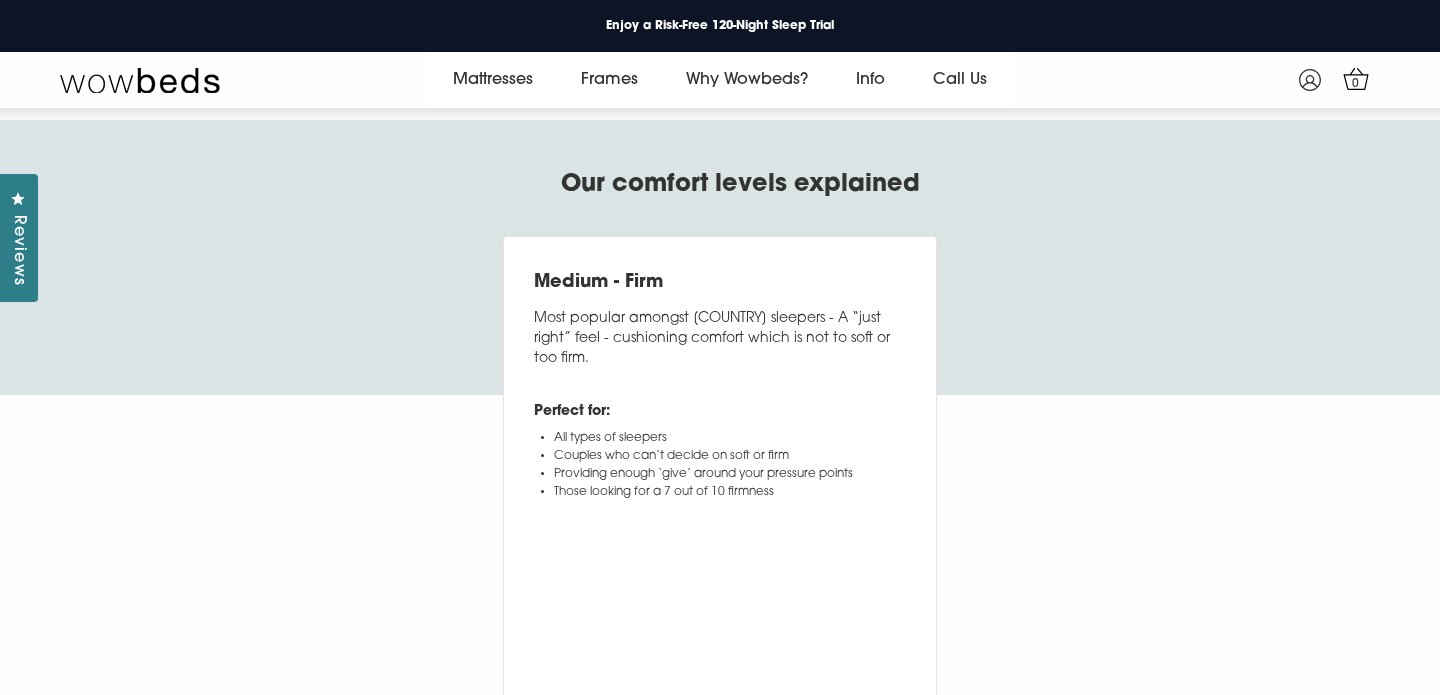 scroll, scrollTop: 6110, scrollLeft: 0, axis: vertical 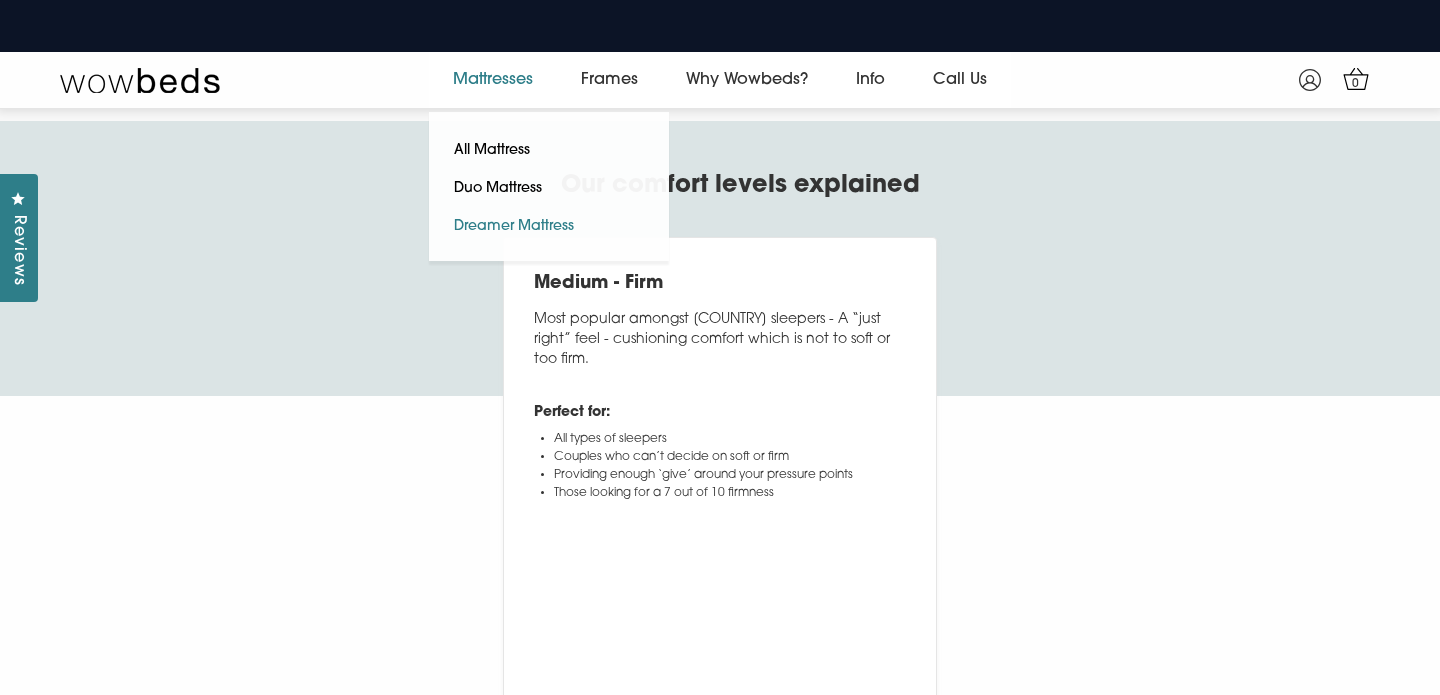 click on "Dreamer Mattress" at bounding box center (514, 227) 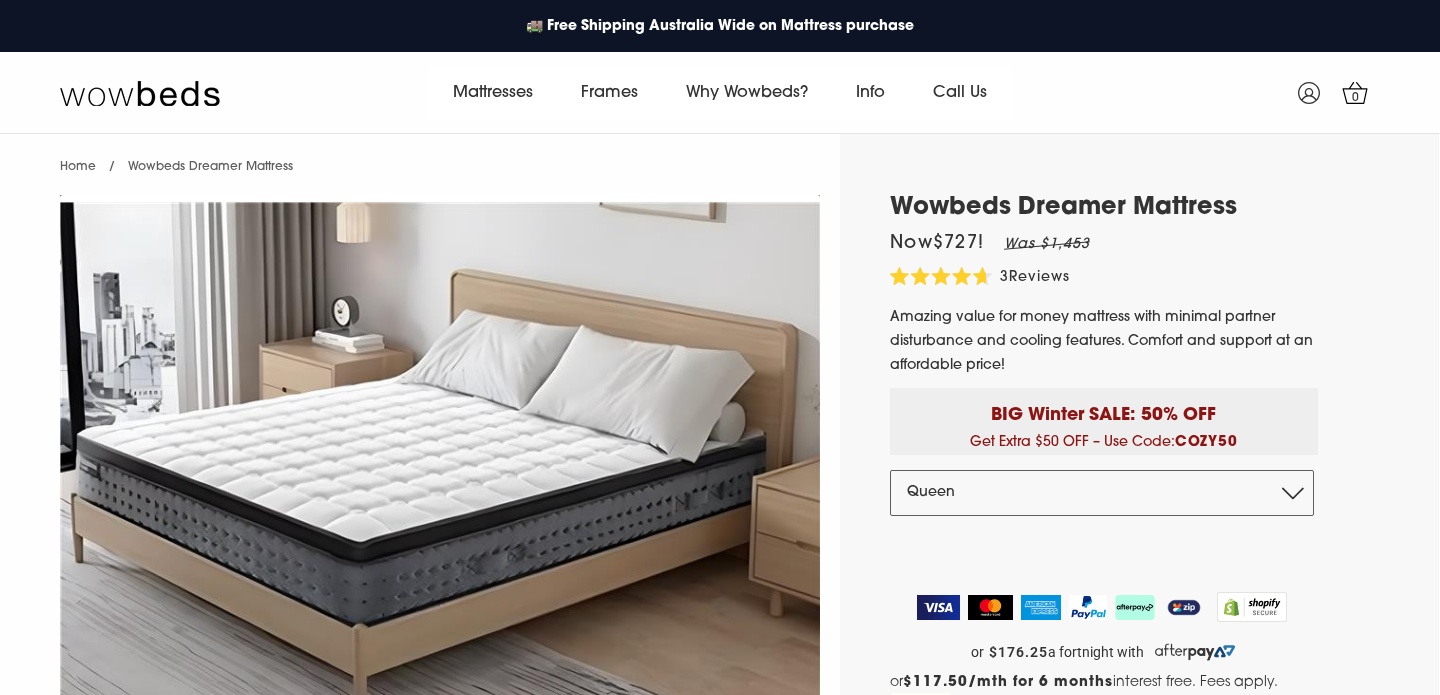 select on "Queen" 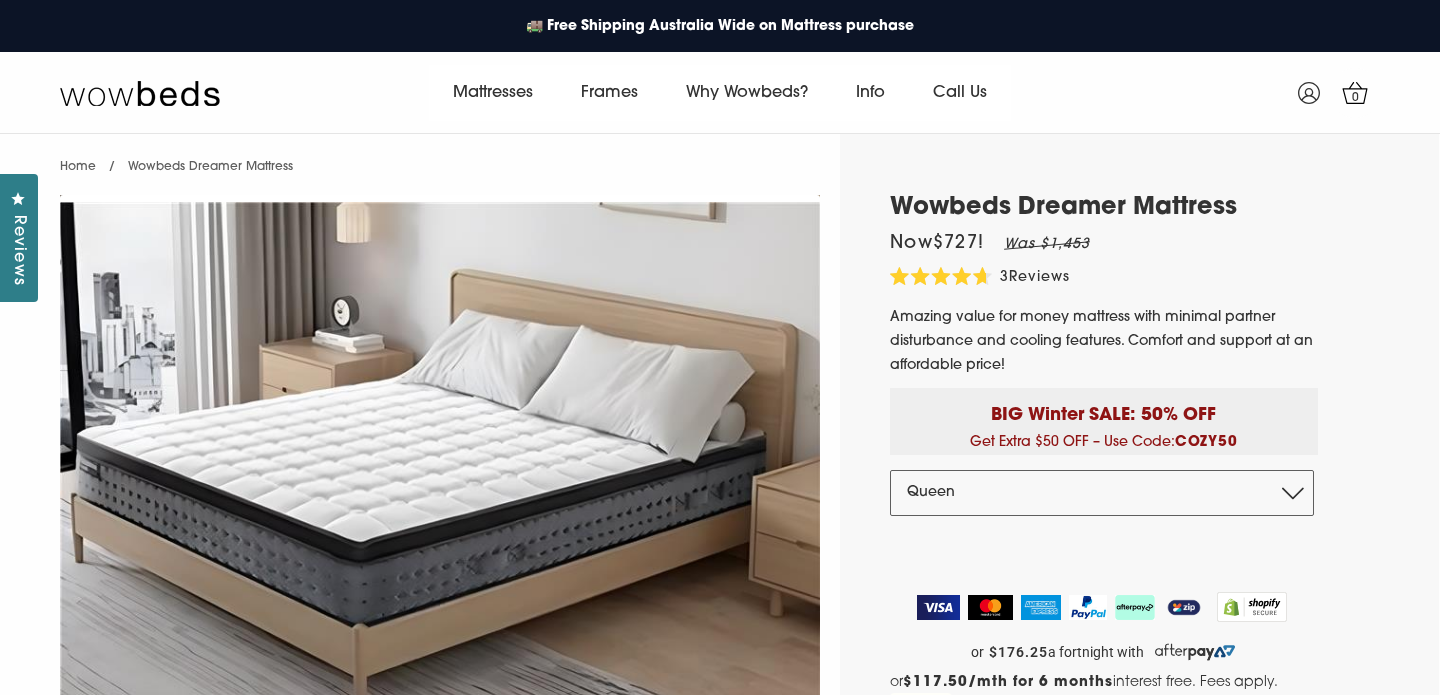 scroll, scrollTop: 0, scrollLeft: 0, axis: both 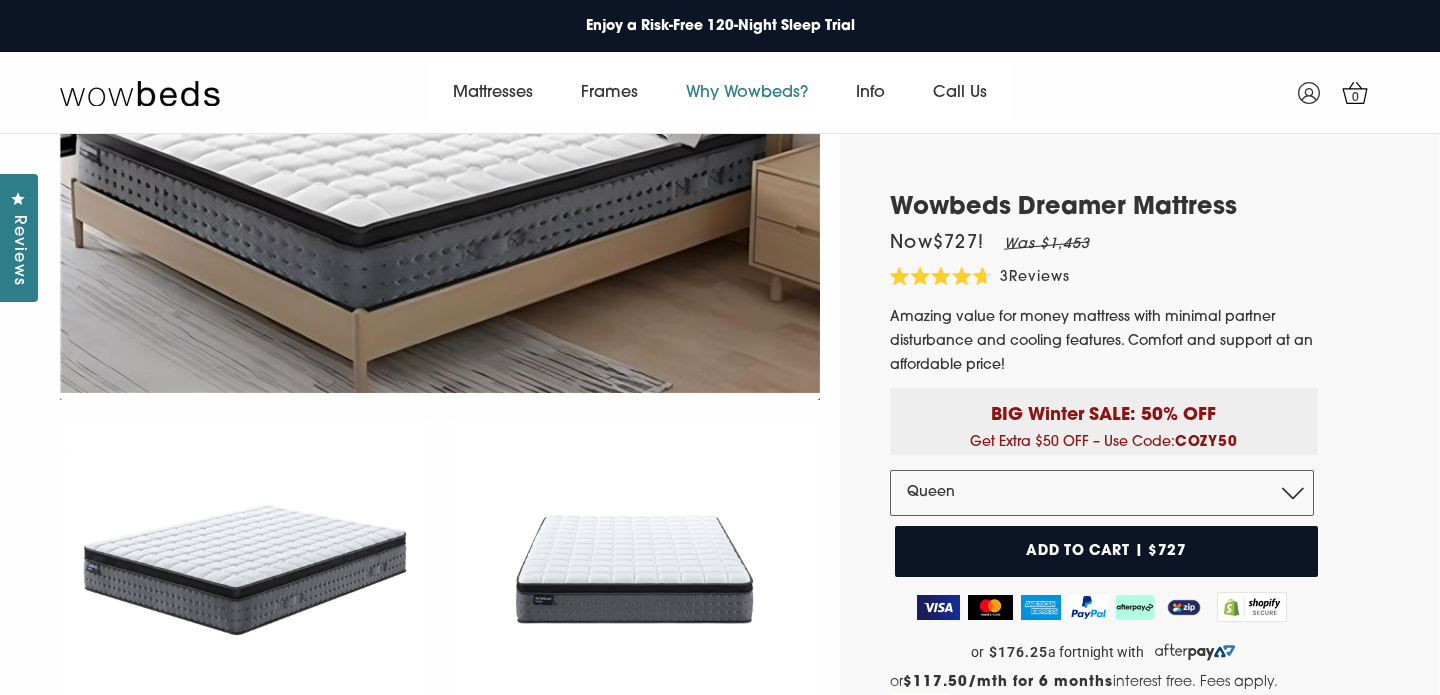 click on "Why Wowbeds?" at bounding box center [747, 93] 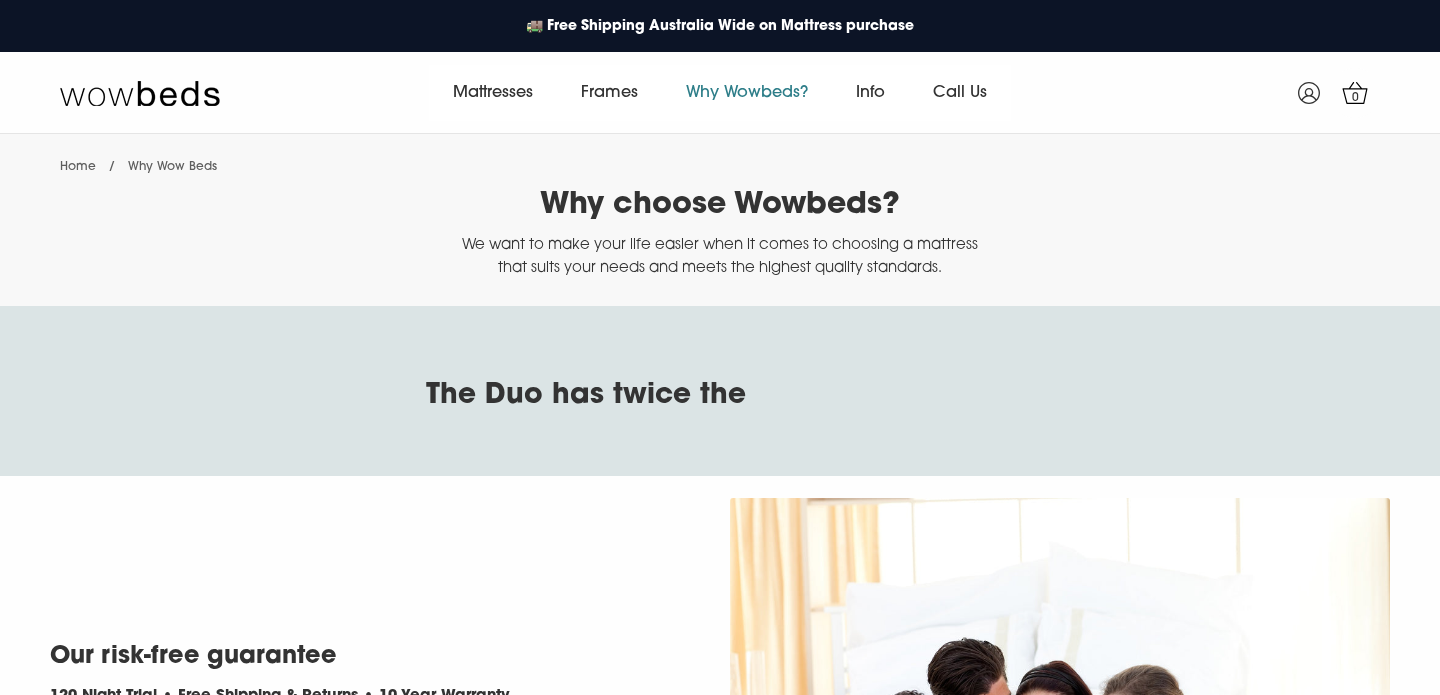 scroll, scrollTop: 0, scrollLeft: 0, axis: both 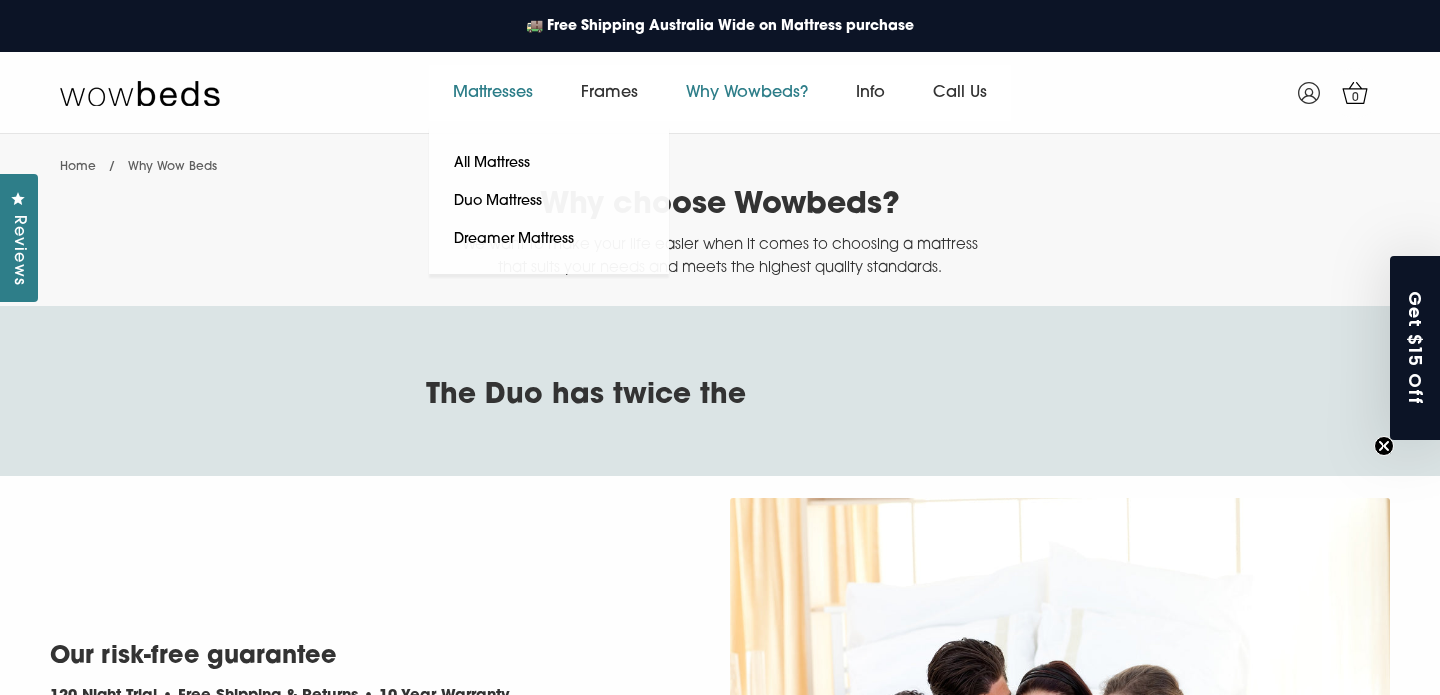 click on "Mattresses" at bounding box center (493, 93) 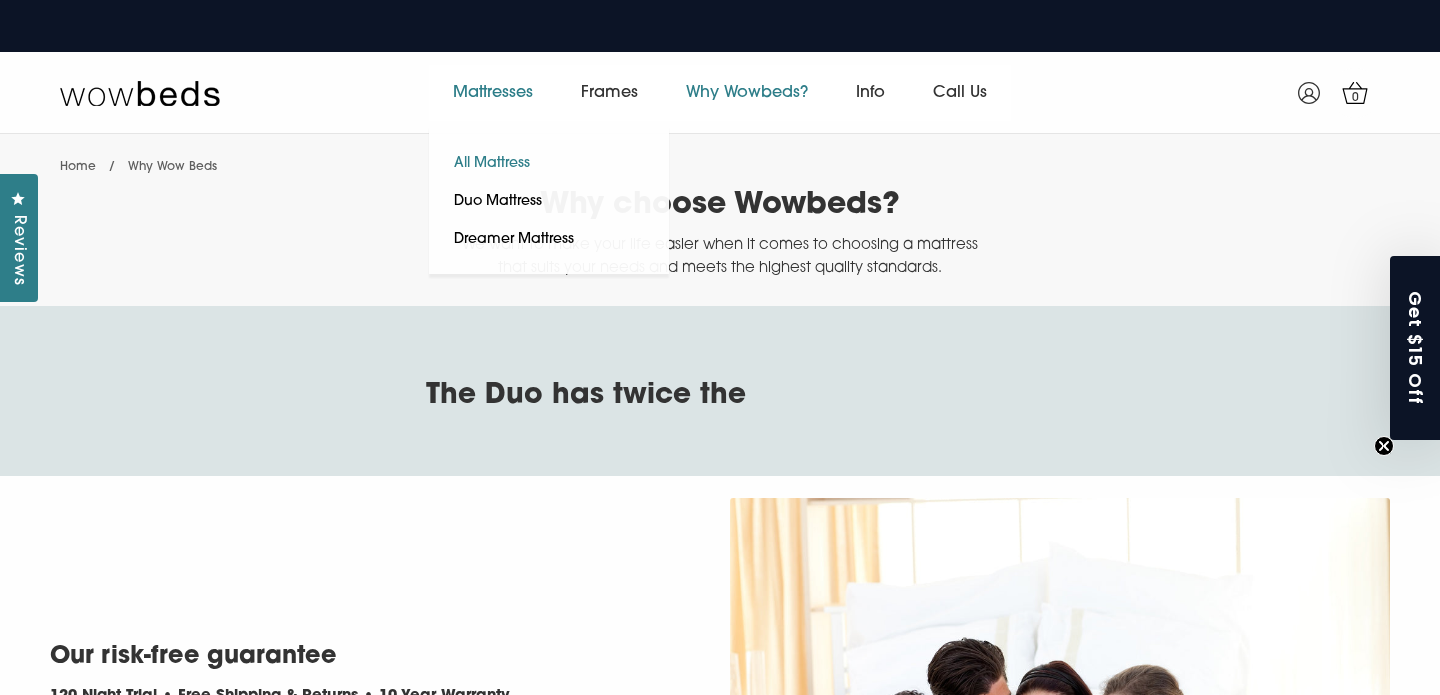 click on "All Mattress" at bounding box center (492, 164) 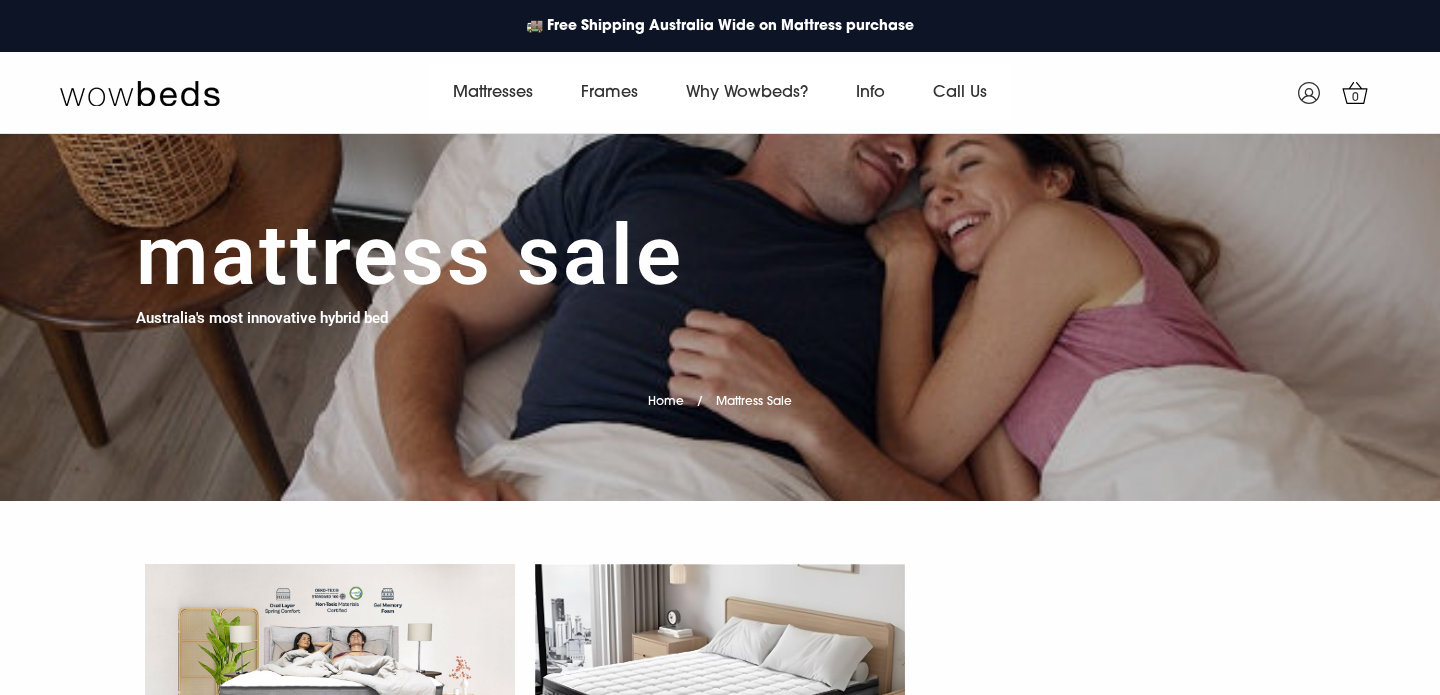 scroll, scrollTop: 0, scrollLeft: 0, axis: both 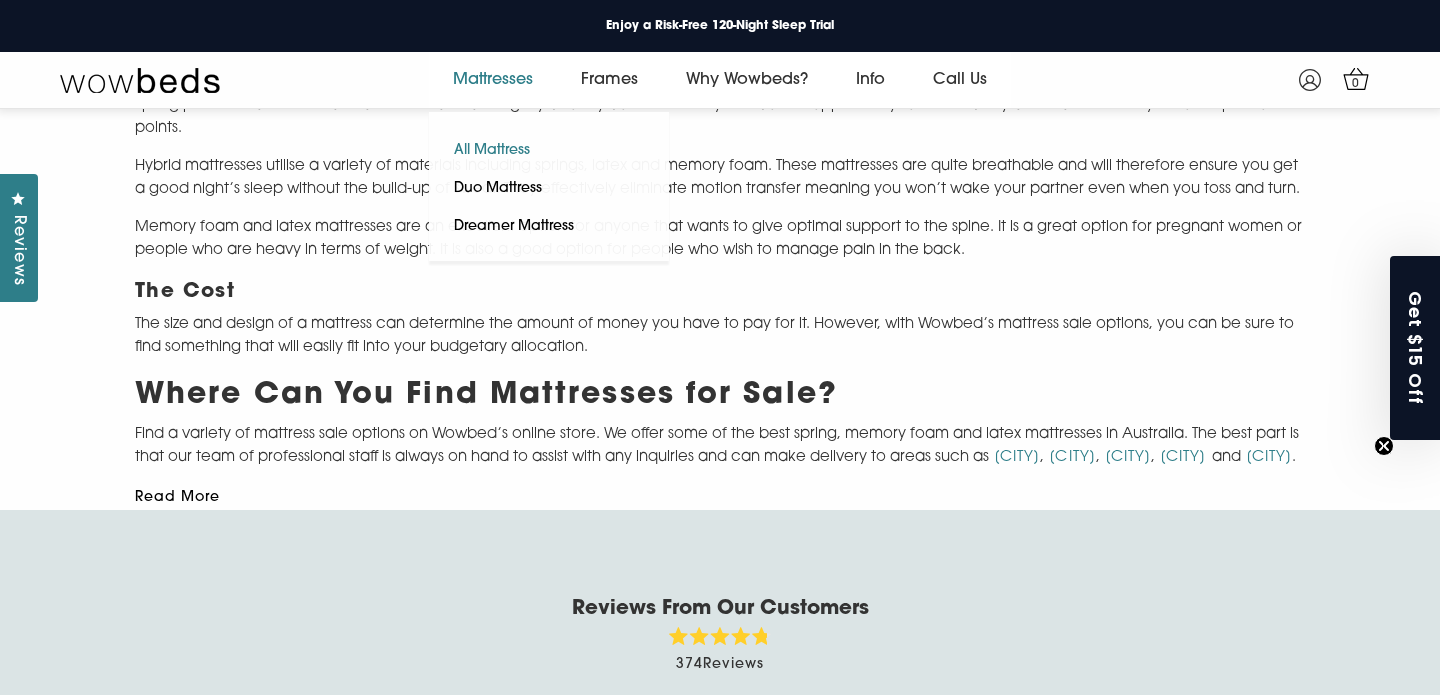 click on "All Mattress" at bounding box center [492, 151] 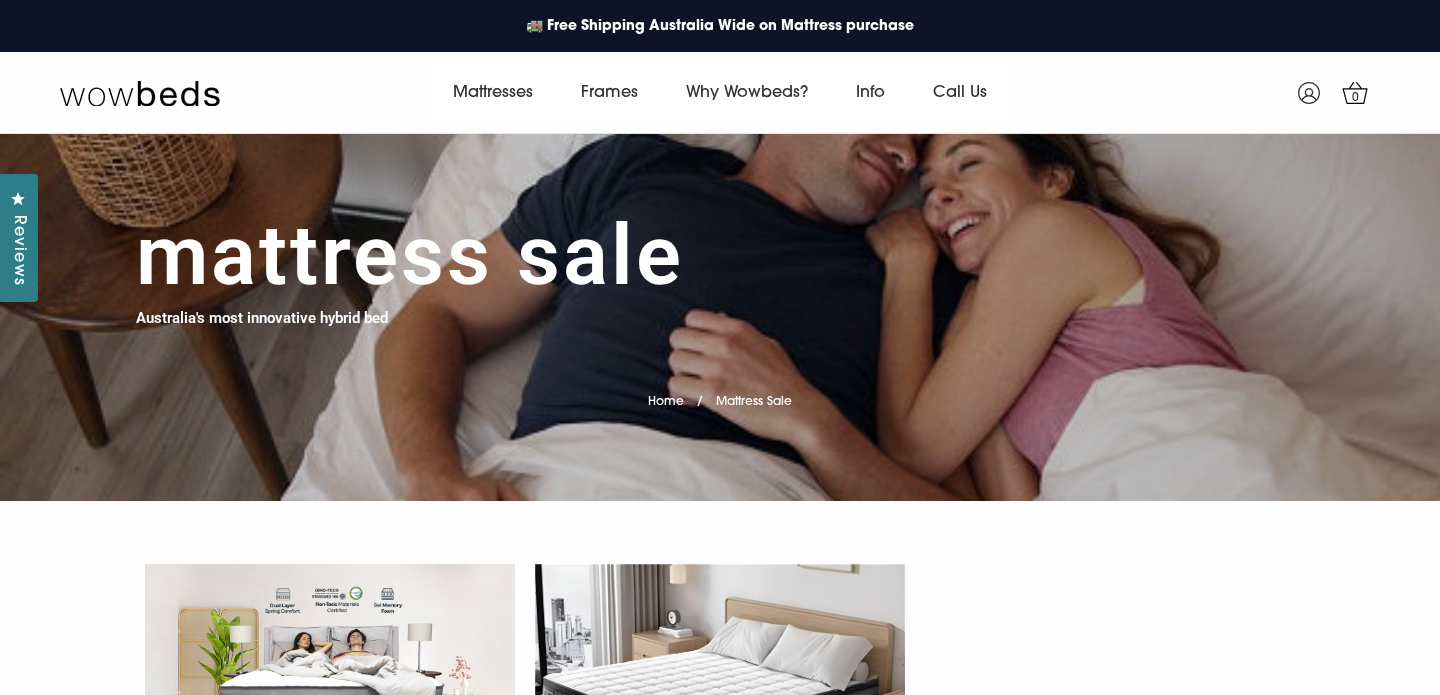 scroll, scrollTop: 28, scrollLeft: 0, axis: vertical 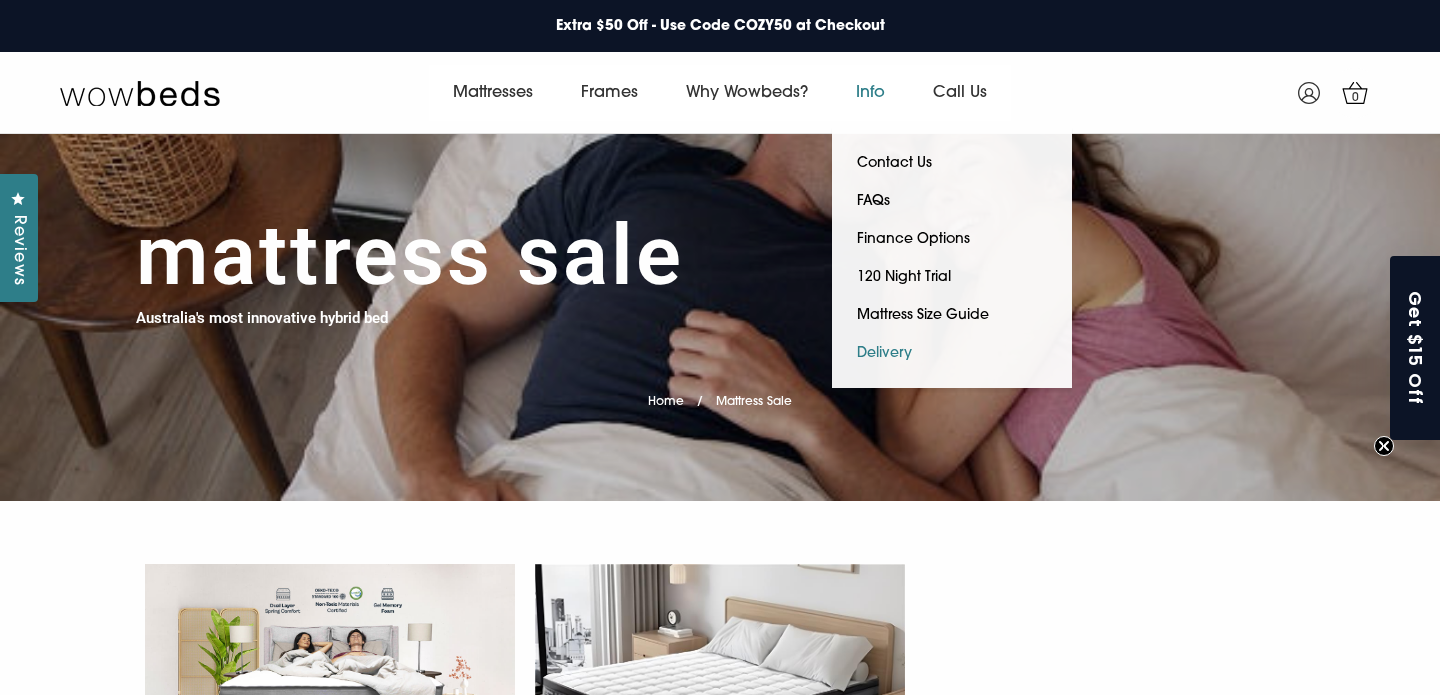 click on "Delivery" at bounding box center (884, 354) 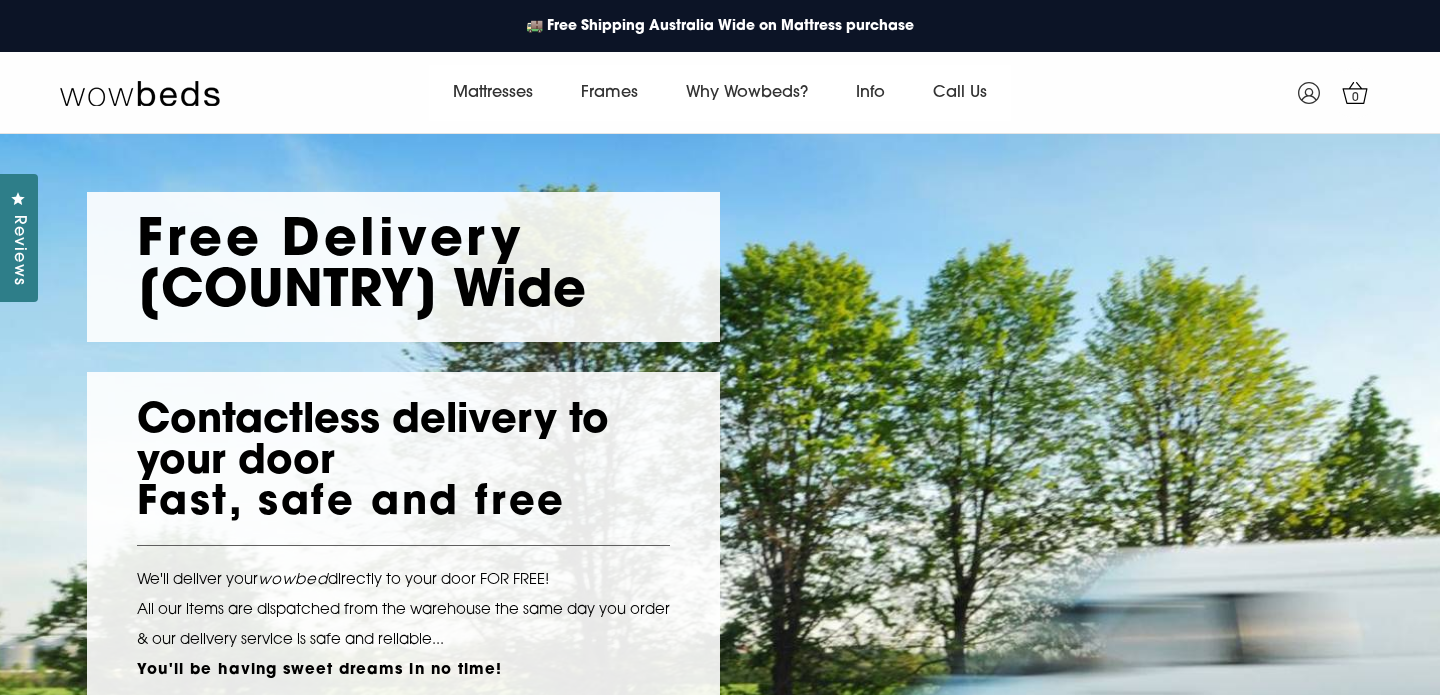 scroll, scrollTop: 0, scrollLeft: 0, axis: both 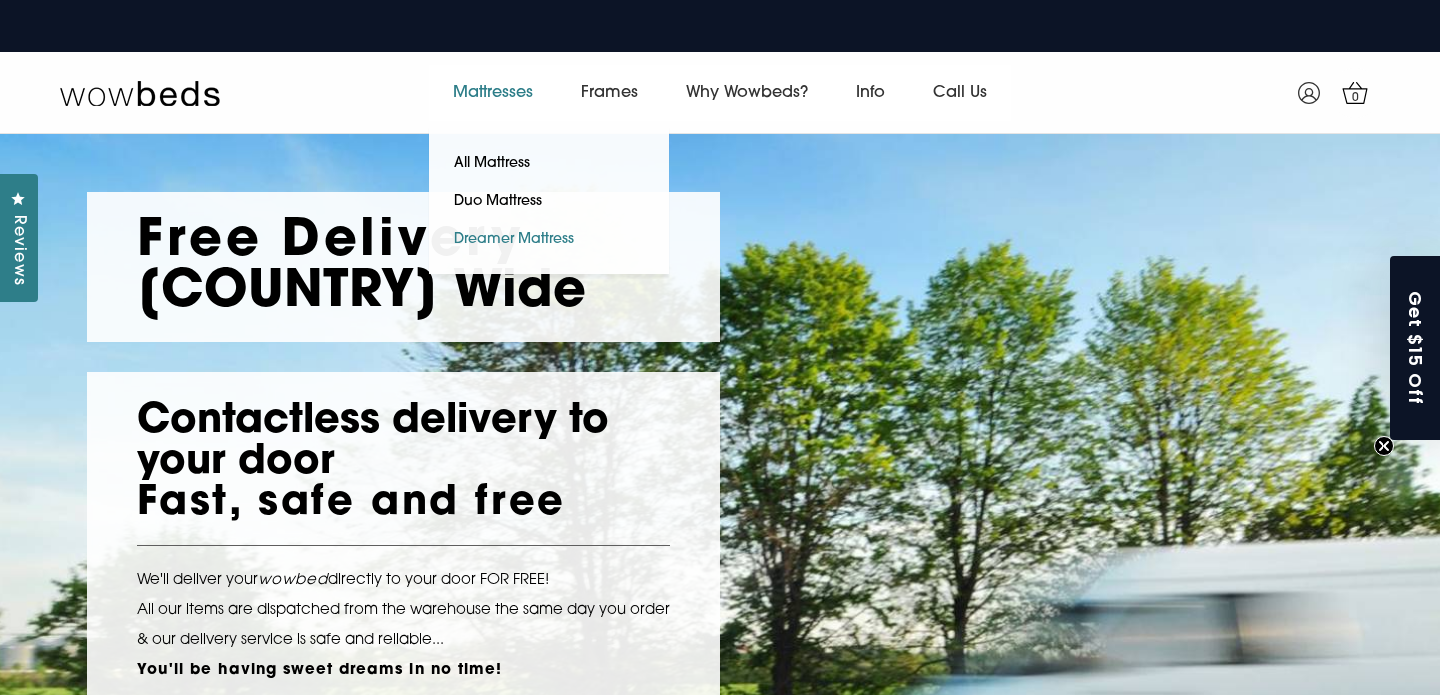 click on "Dreamer Mattress" at bounding box center [514, 240] 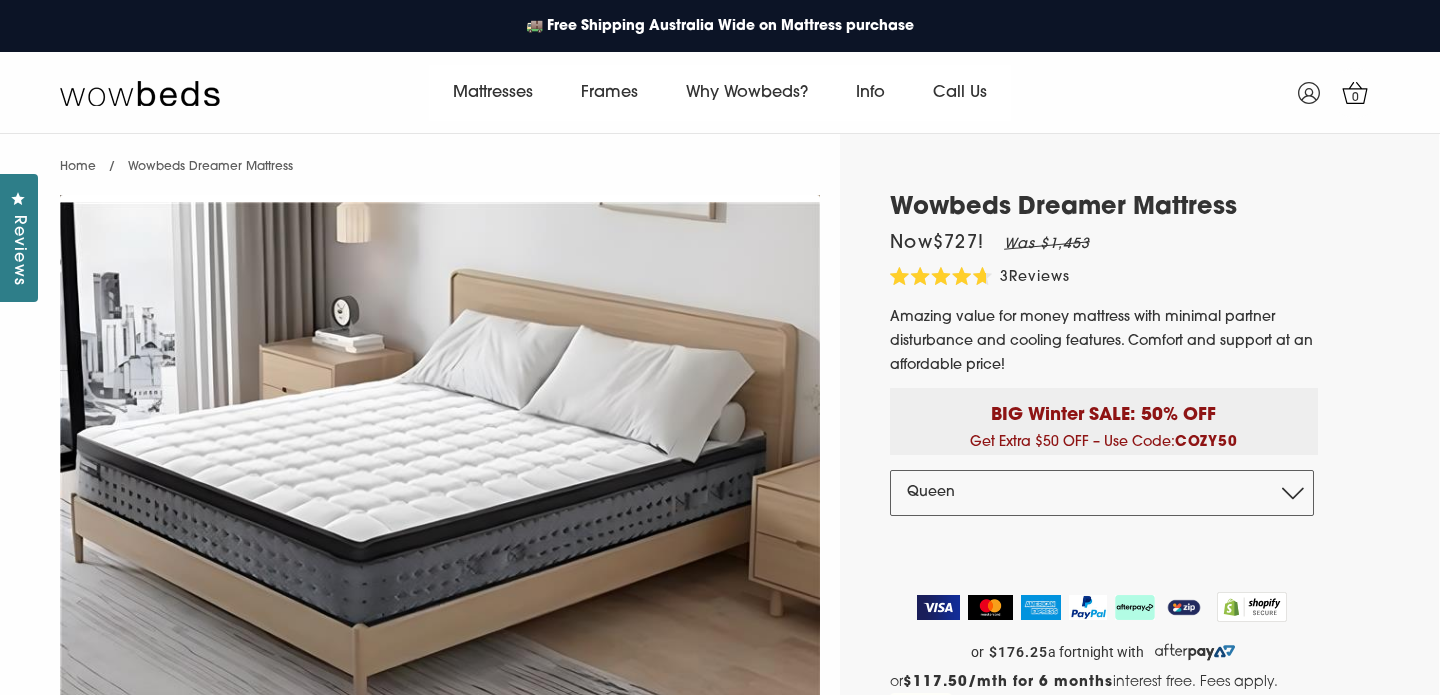 select on "Queen" 